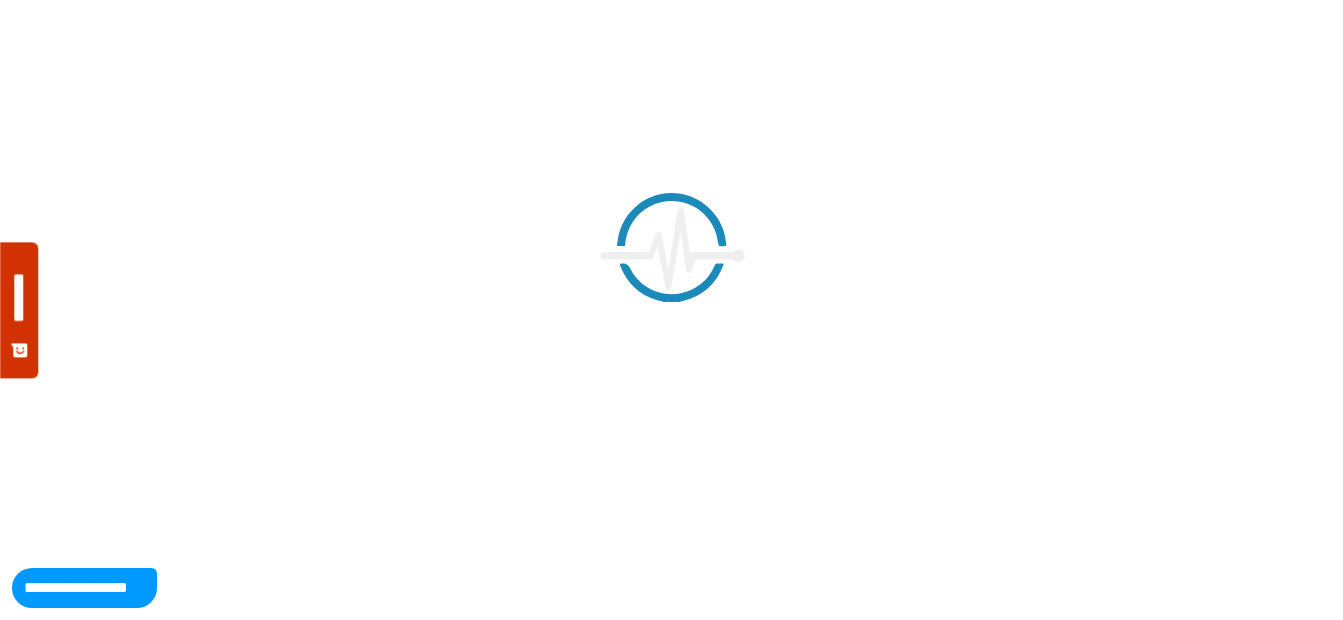 scroll, scrollTop: 0, scrollLeft: 0, axis: both 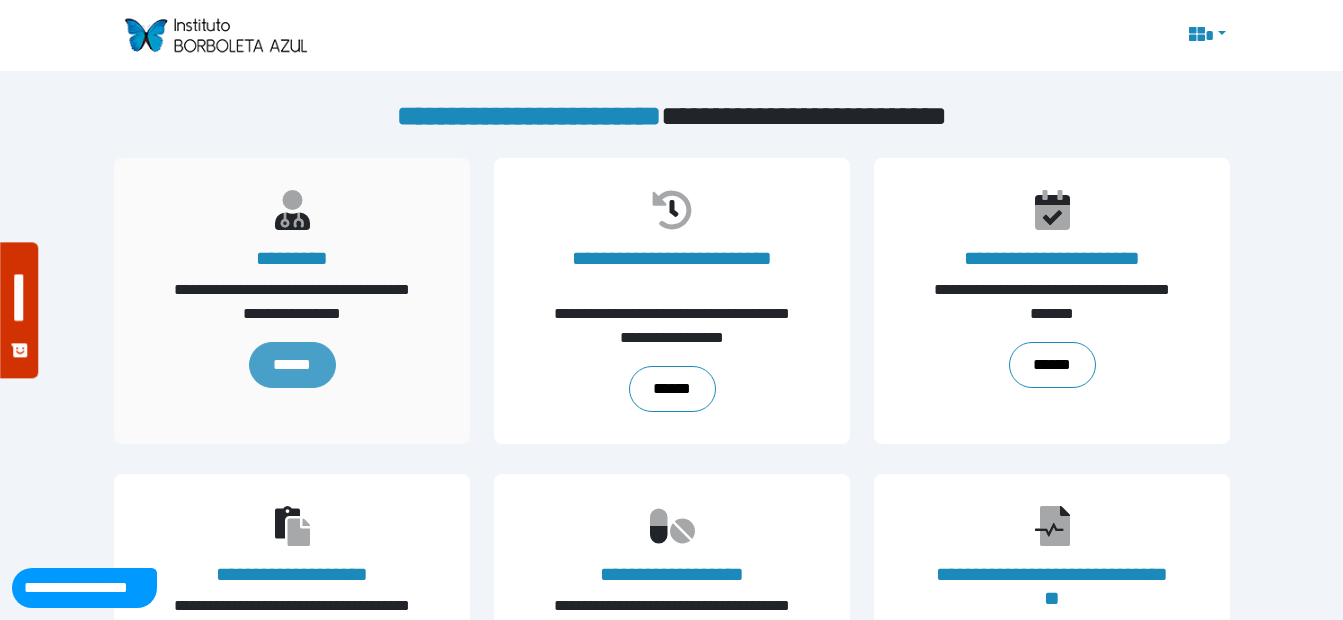 click on "******" at bounding box center (291, 365) 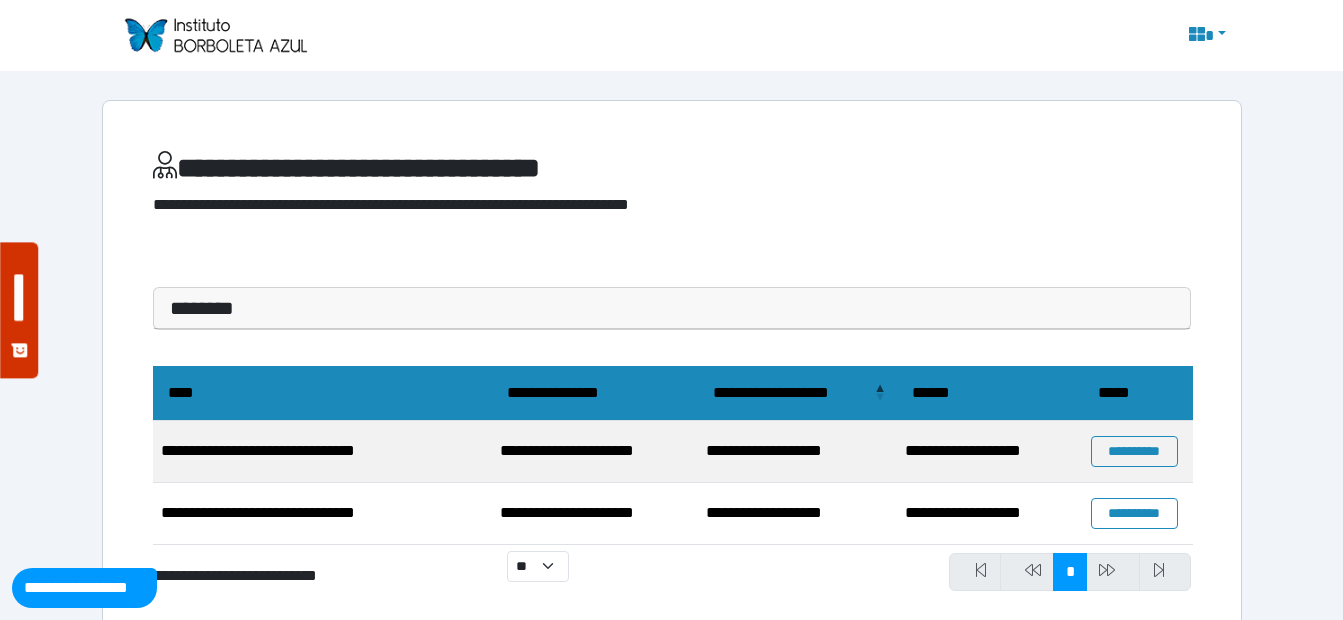scroll, scrollTop: 44, scrollLeft: 0, axis: vertical 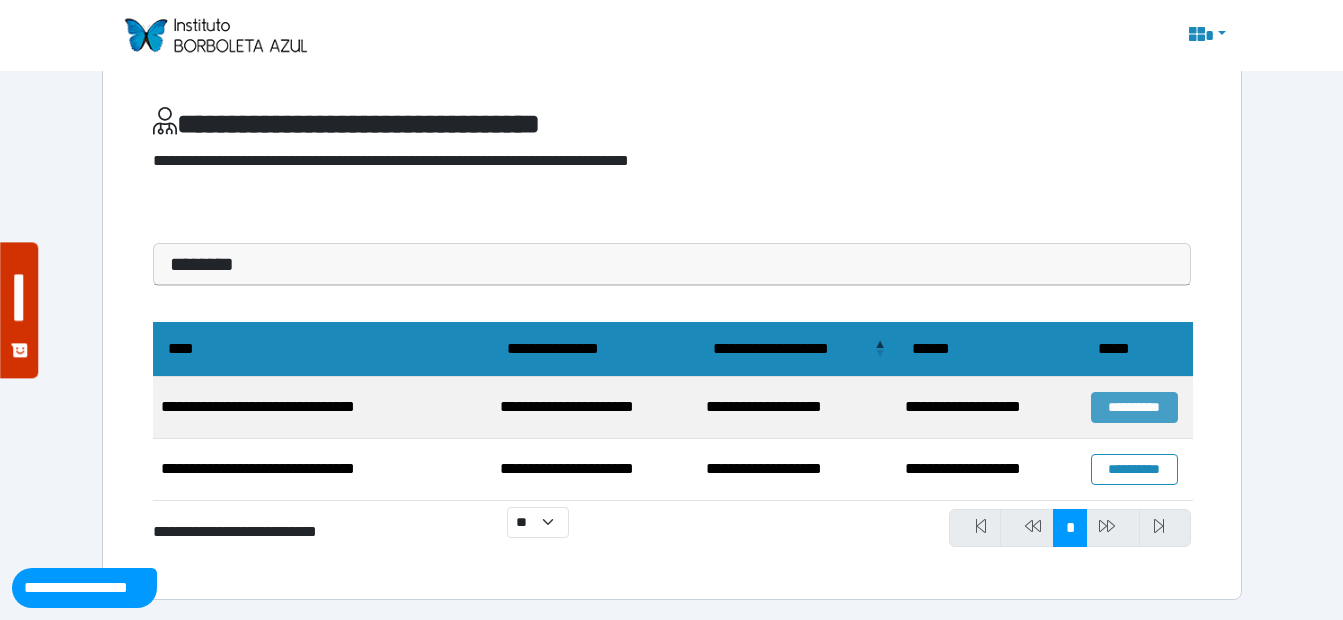 click on "**********" at bounding box center (1134, 407) 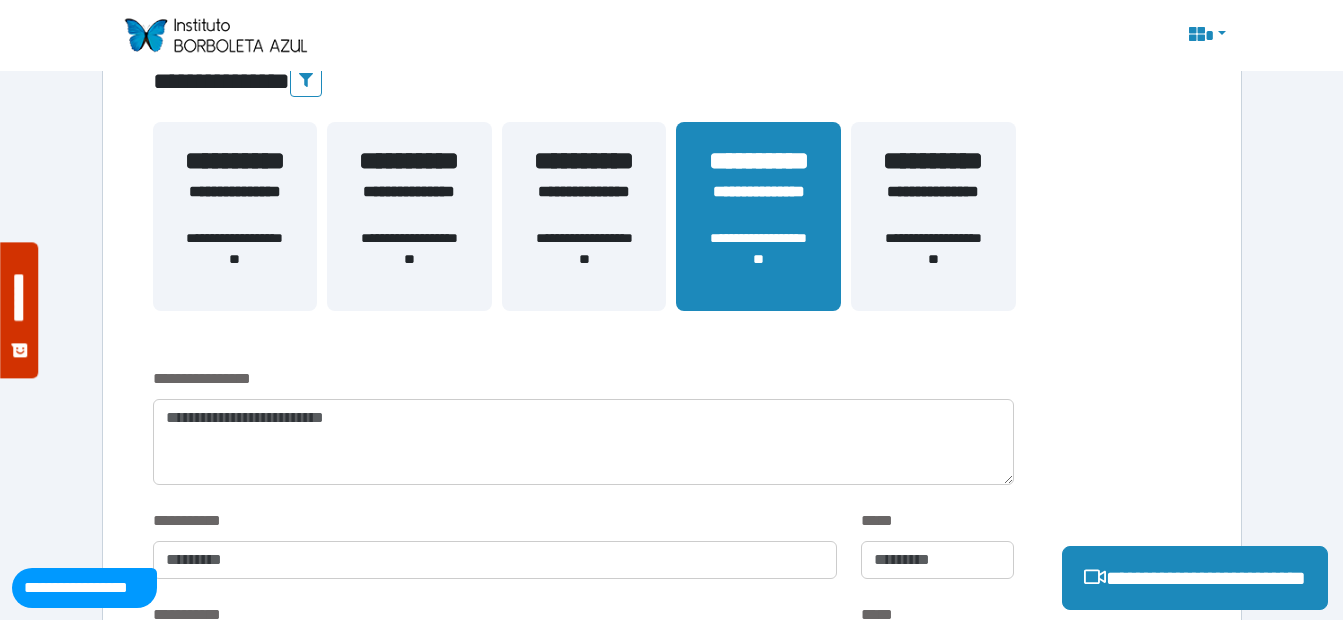scroll, scrollTop: 200, scrollLeft: 0, axis: vertical 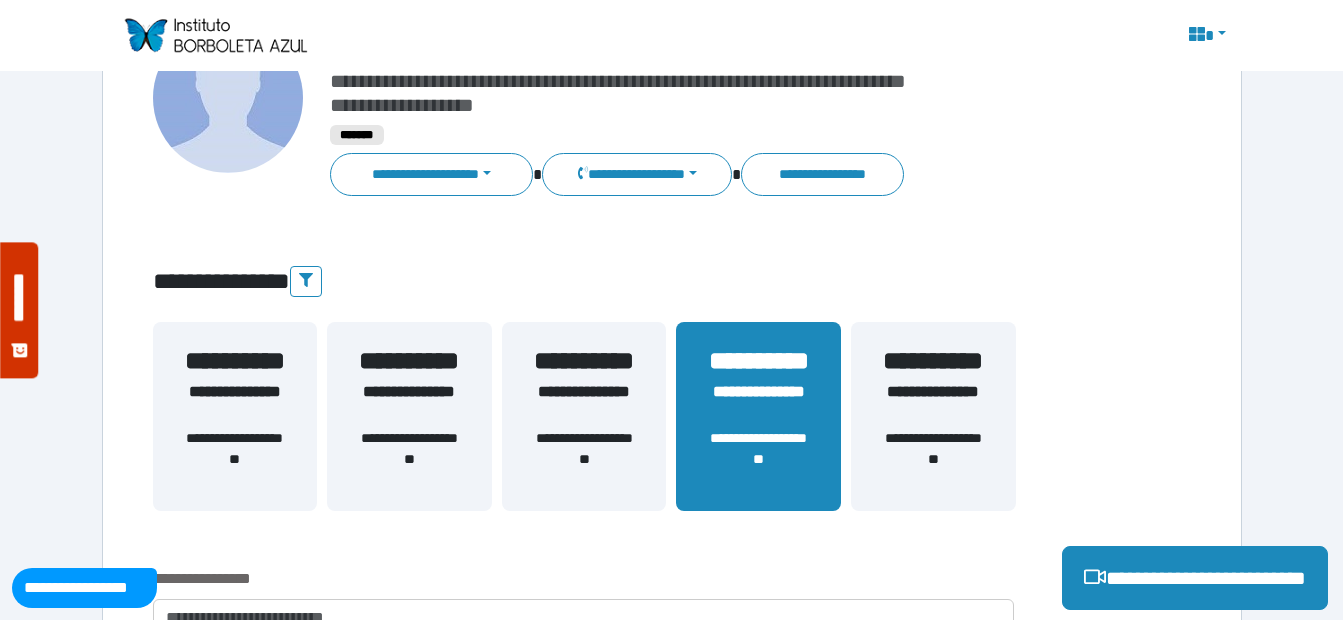 click on "**********" at bounding box center [672, 2099] 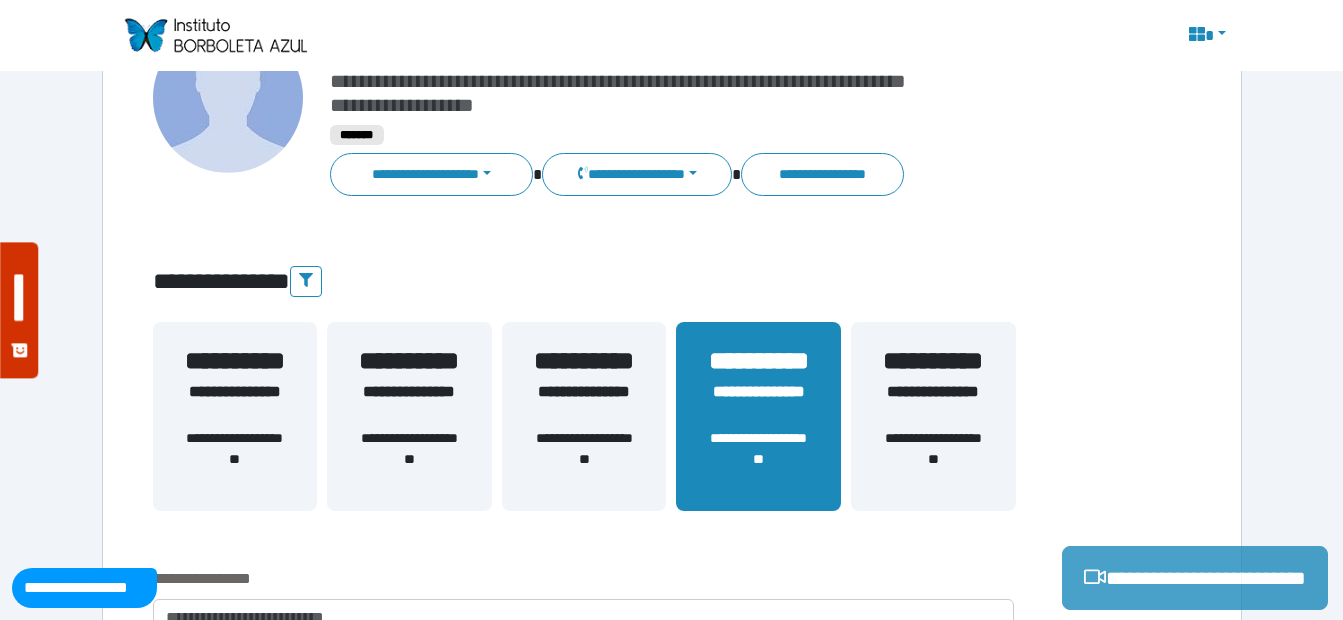 click on "**********" at bounding box center [1195, 578] 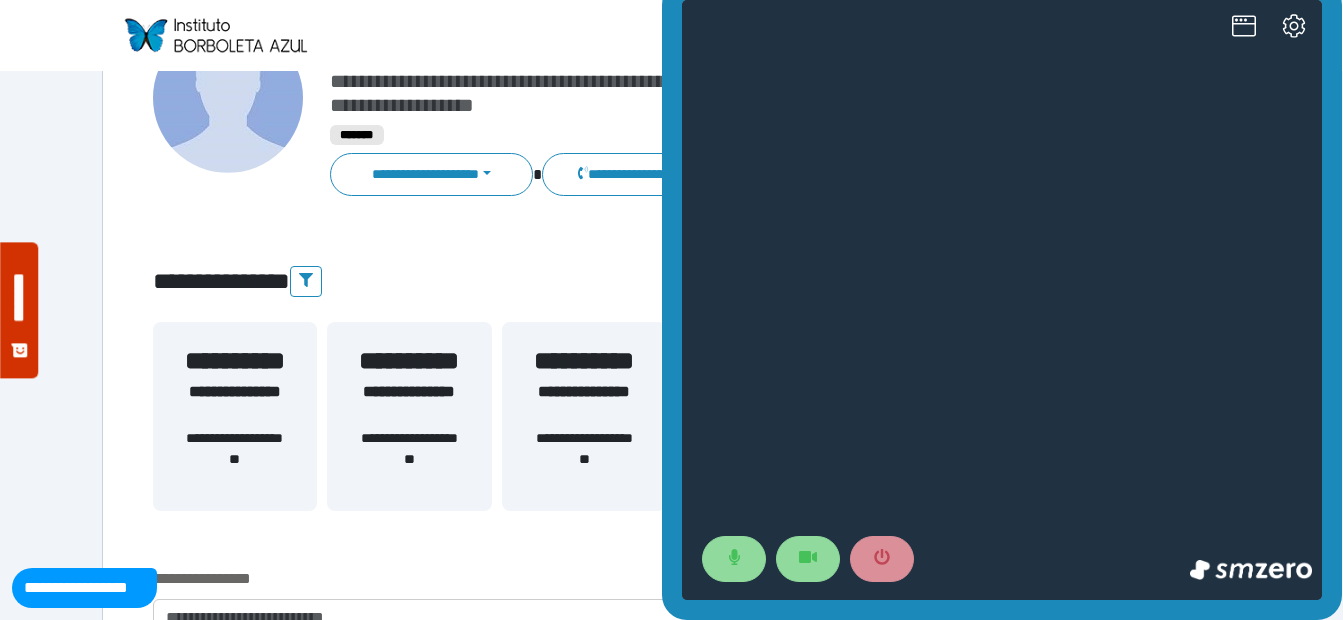 scroll, scrollTop: 0, scrollLeft: 0, axis: both 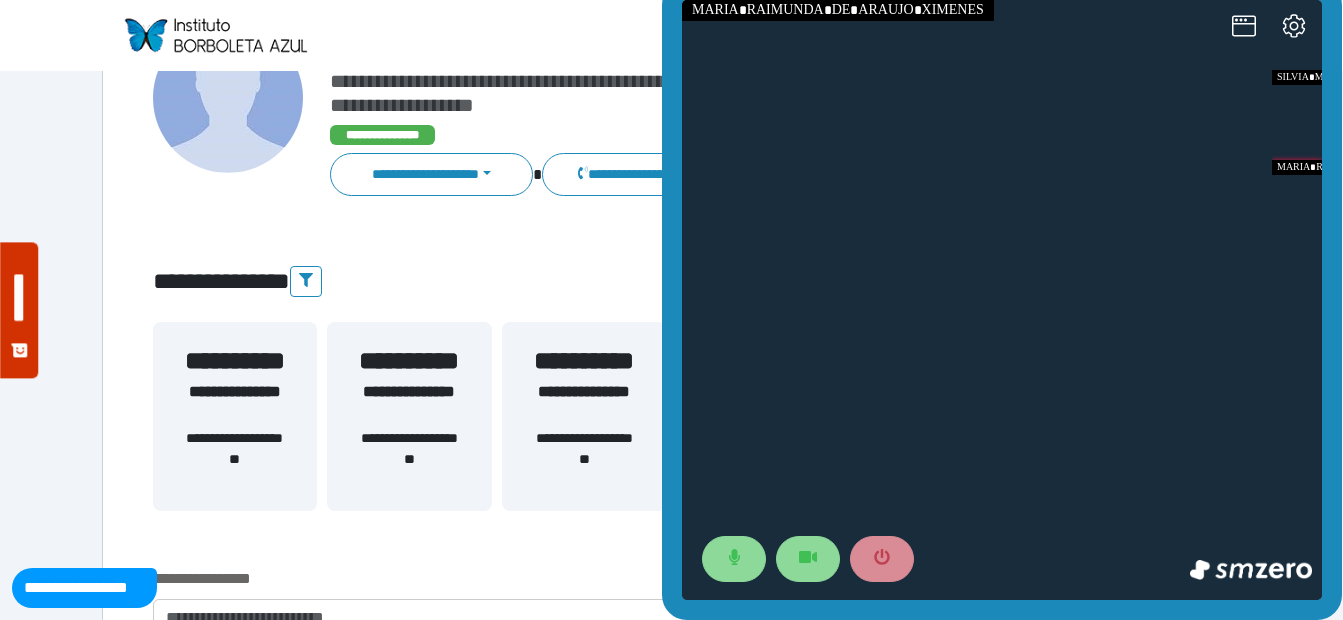 click at bounding box center (1002, 300) 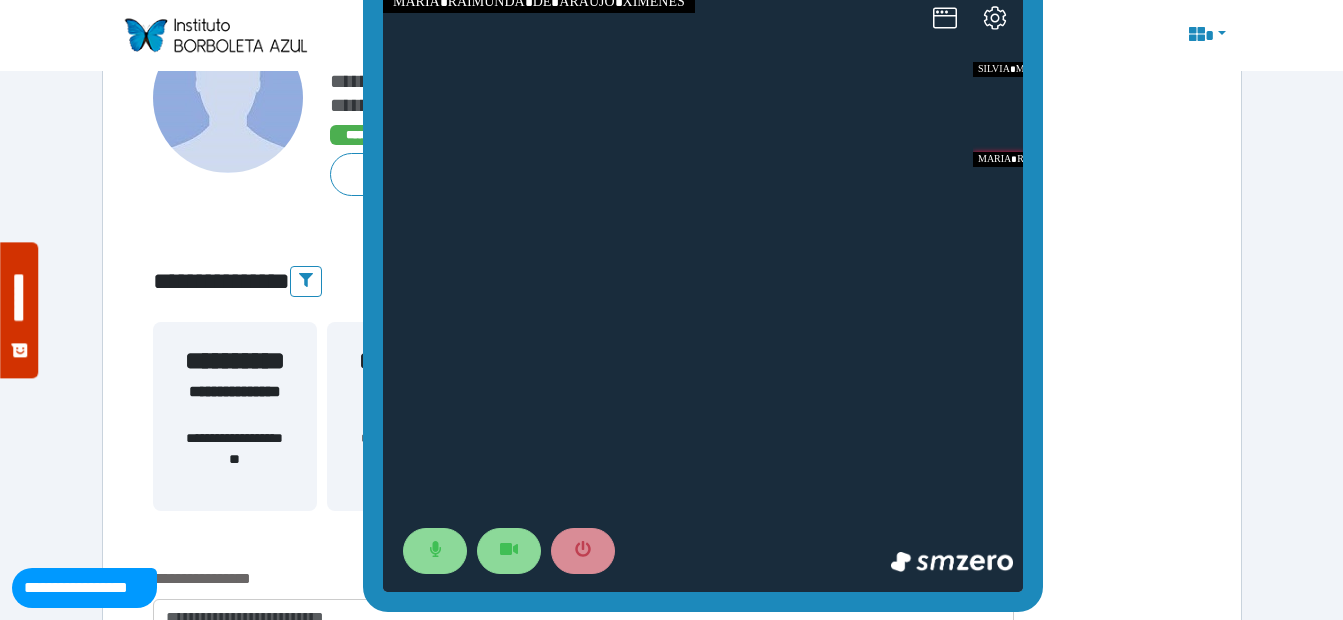 drag, startPoint x: 674, startPoint y: 101, endPoint x: 23, endPoint y: 130, distance: 651.6456 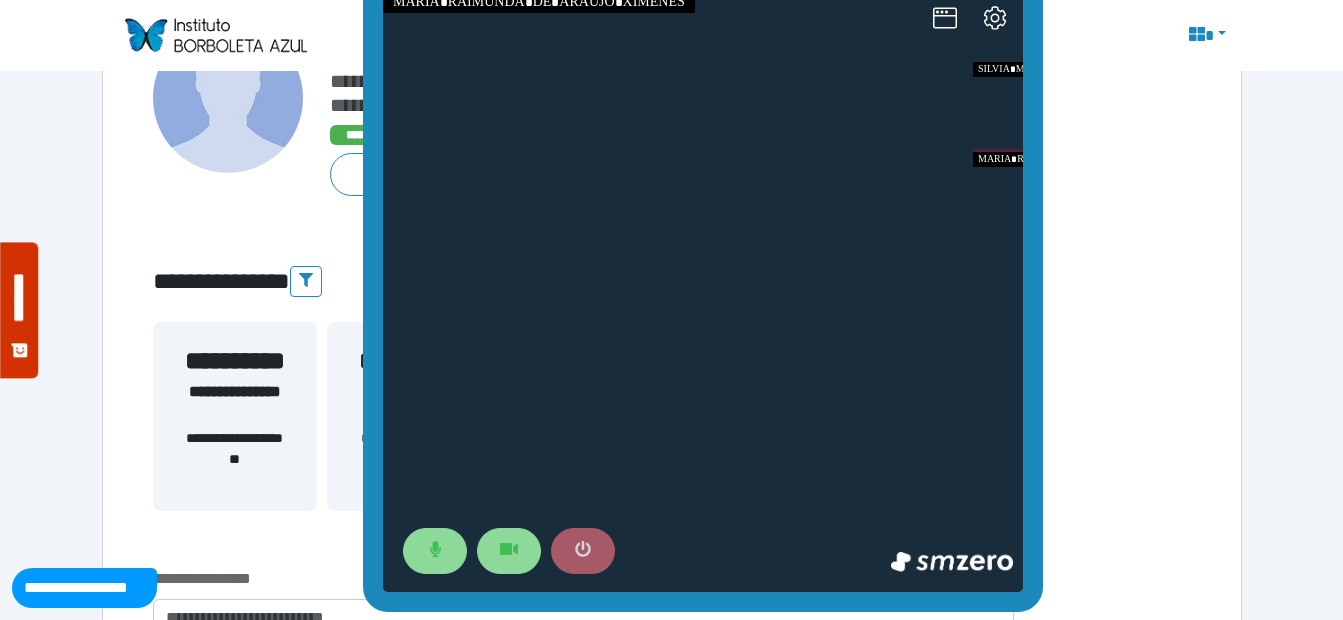 click at bounding box center (583, 551) 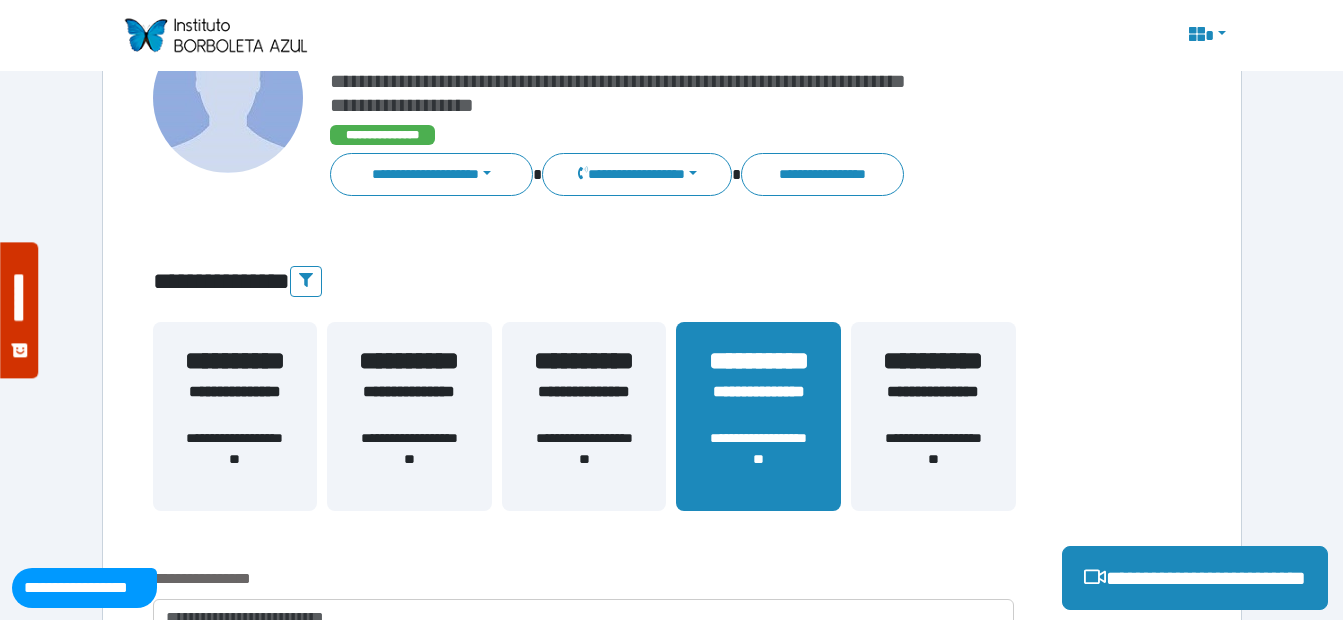 scroll, scrollTop: 500, scrollLeft: 0, axis: vertical 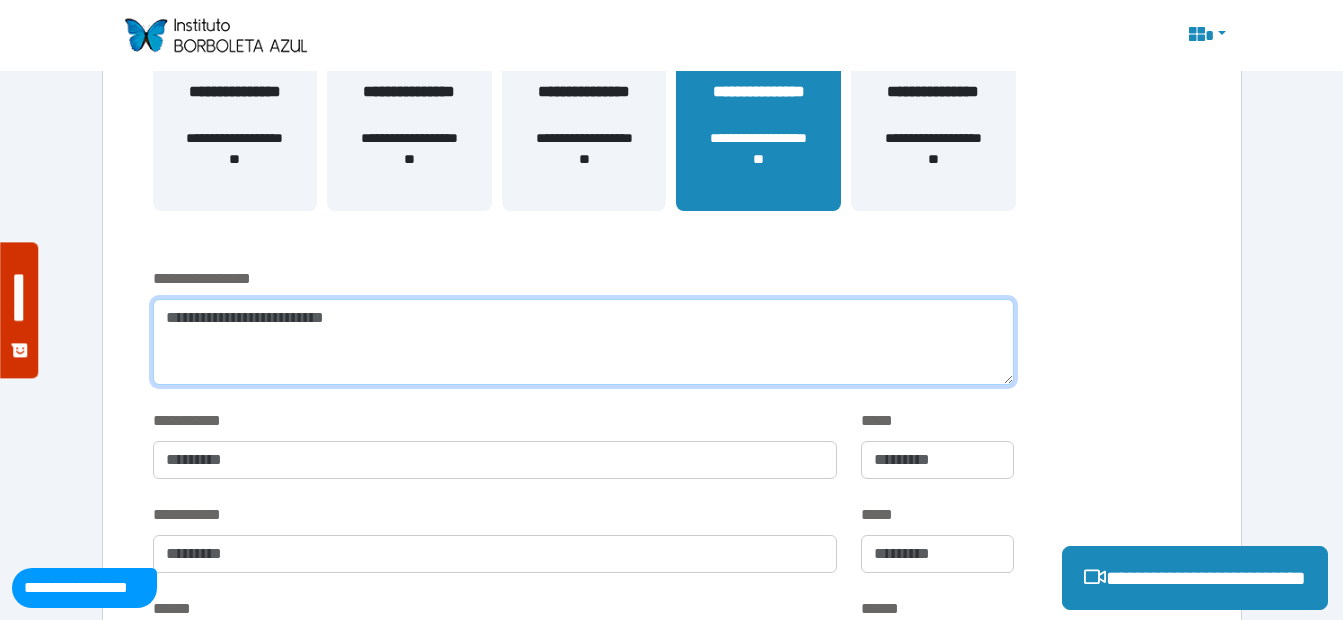 click at bounding box center [583, 342] 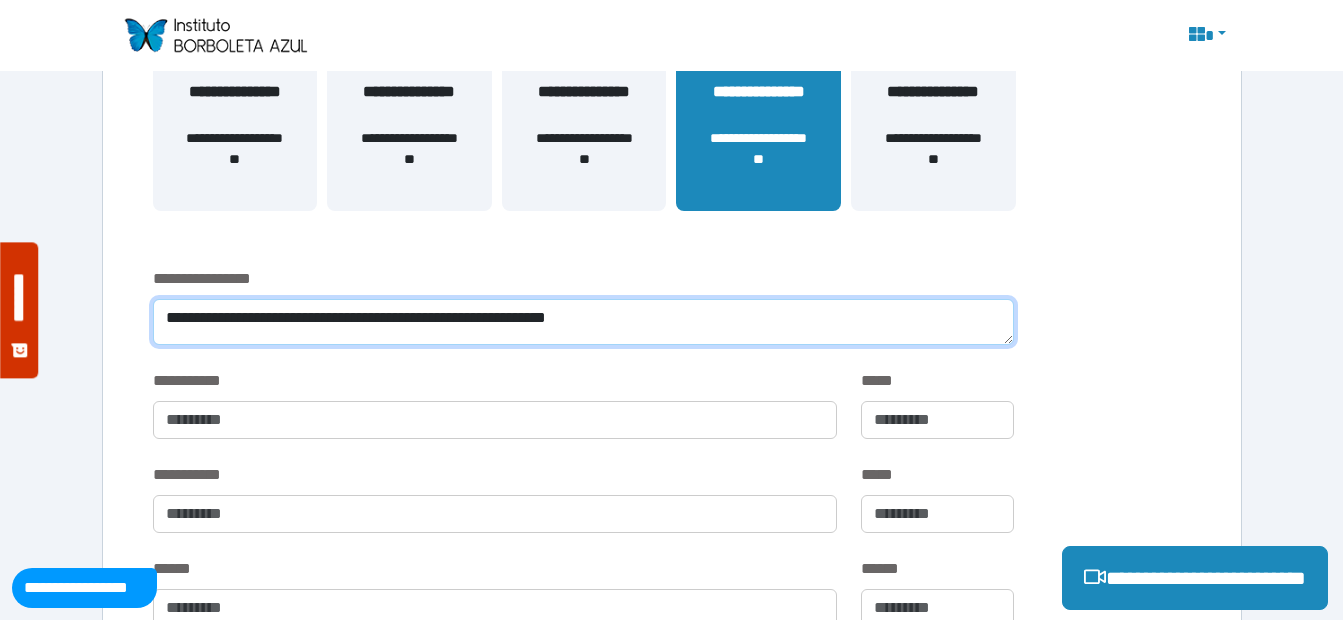 click on "**********" at bounding box center [583, 322] 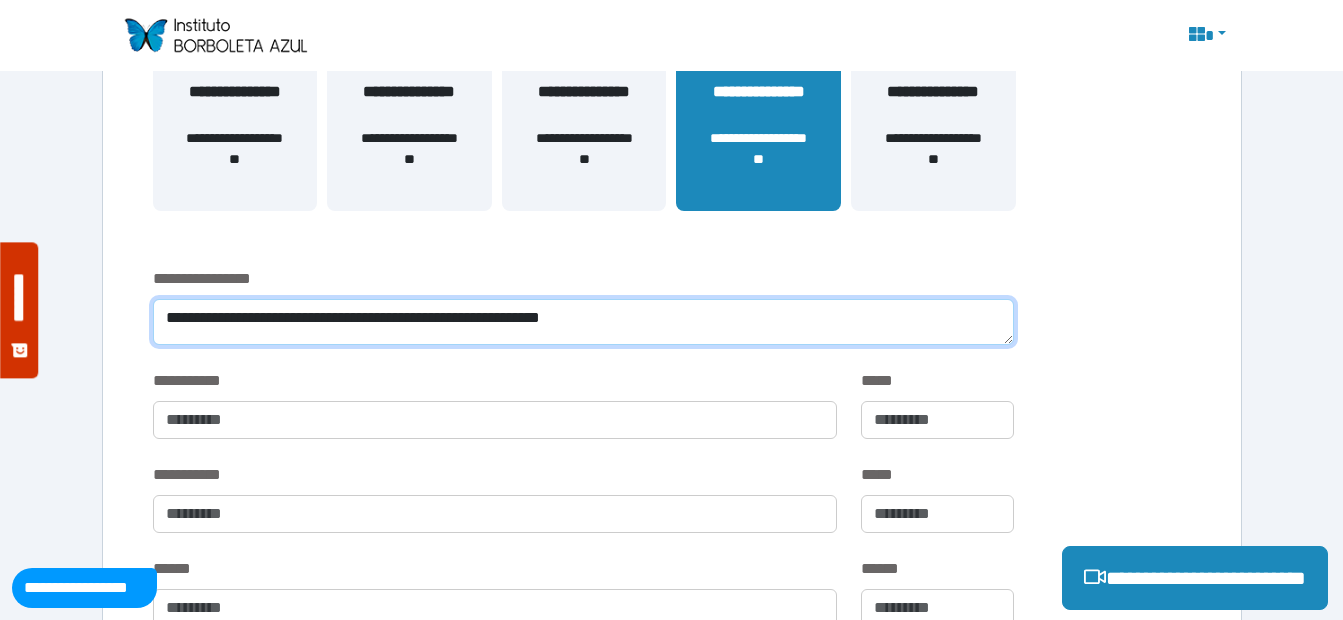 click on "**********" at bounding box center [583, 322] 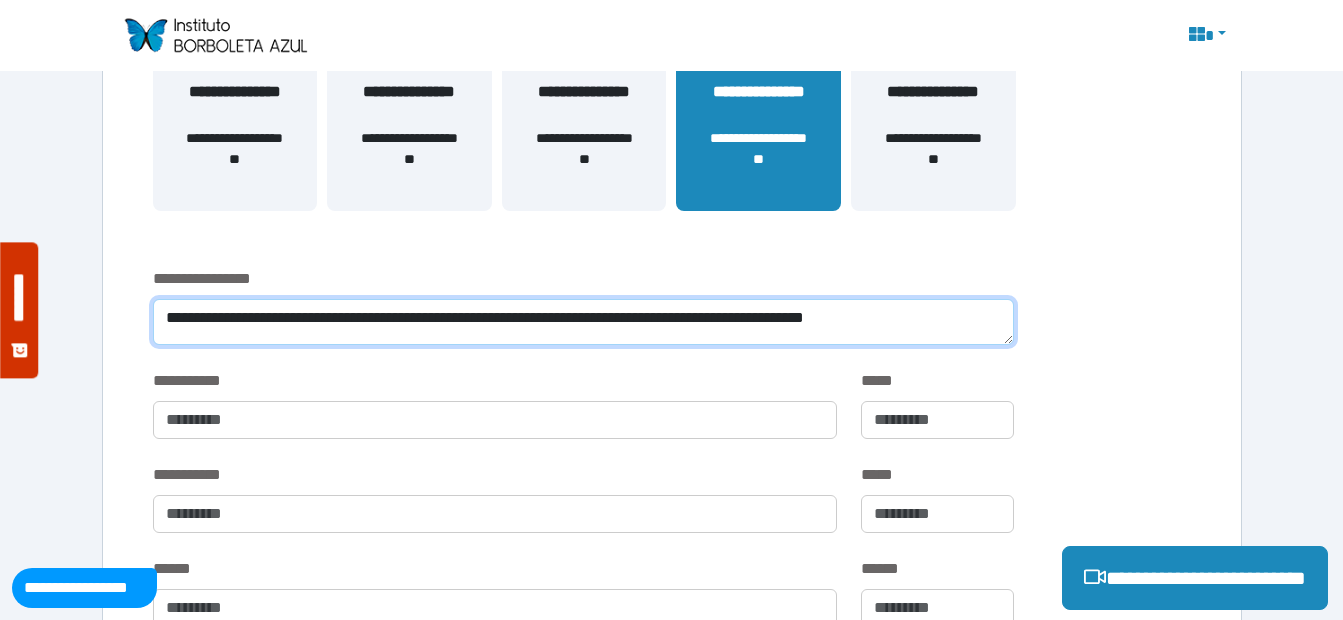 scroll, scrollTop: 0, scrollLeft: 0, axis: both 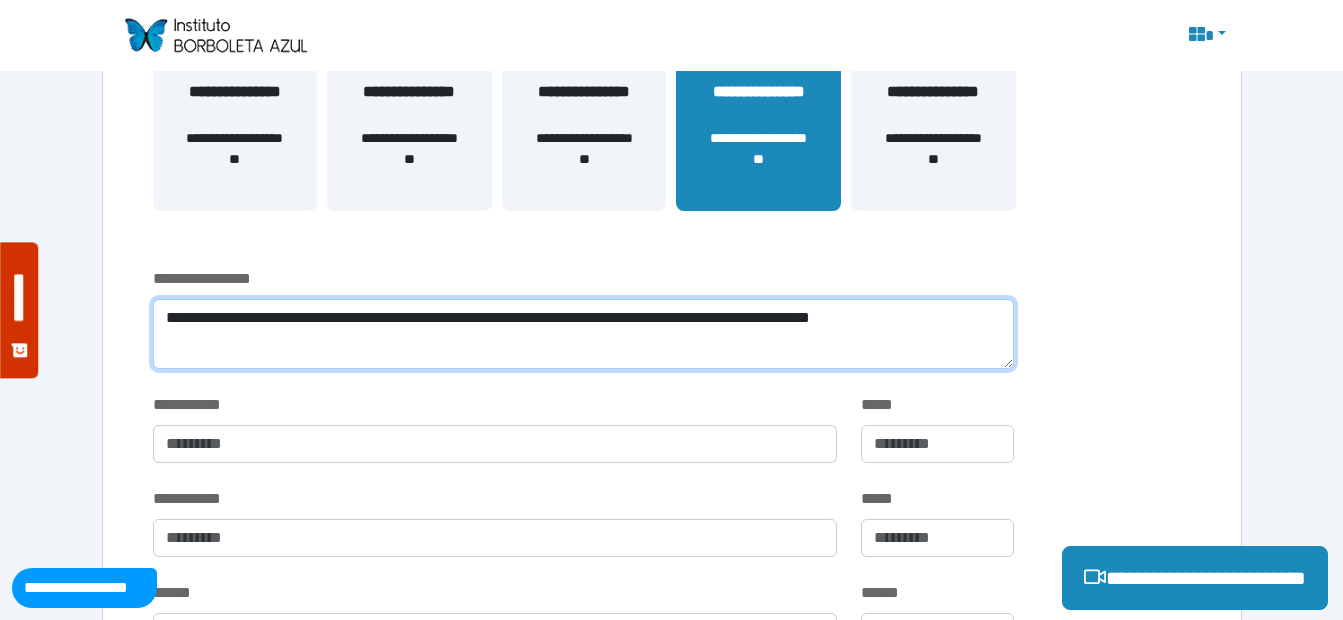 click on "**********" at bounding box center (583, 334) 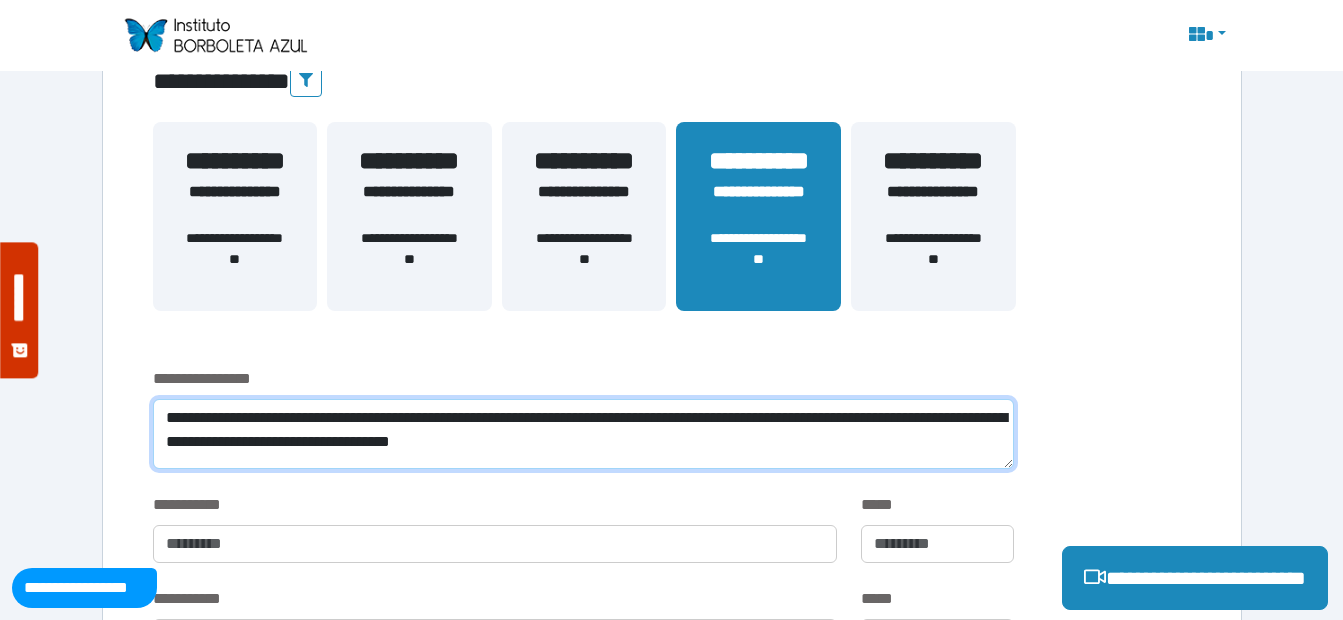 scroll, scrollTop: 600, scrollLeft: 0, axis: vertical 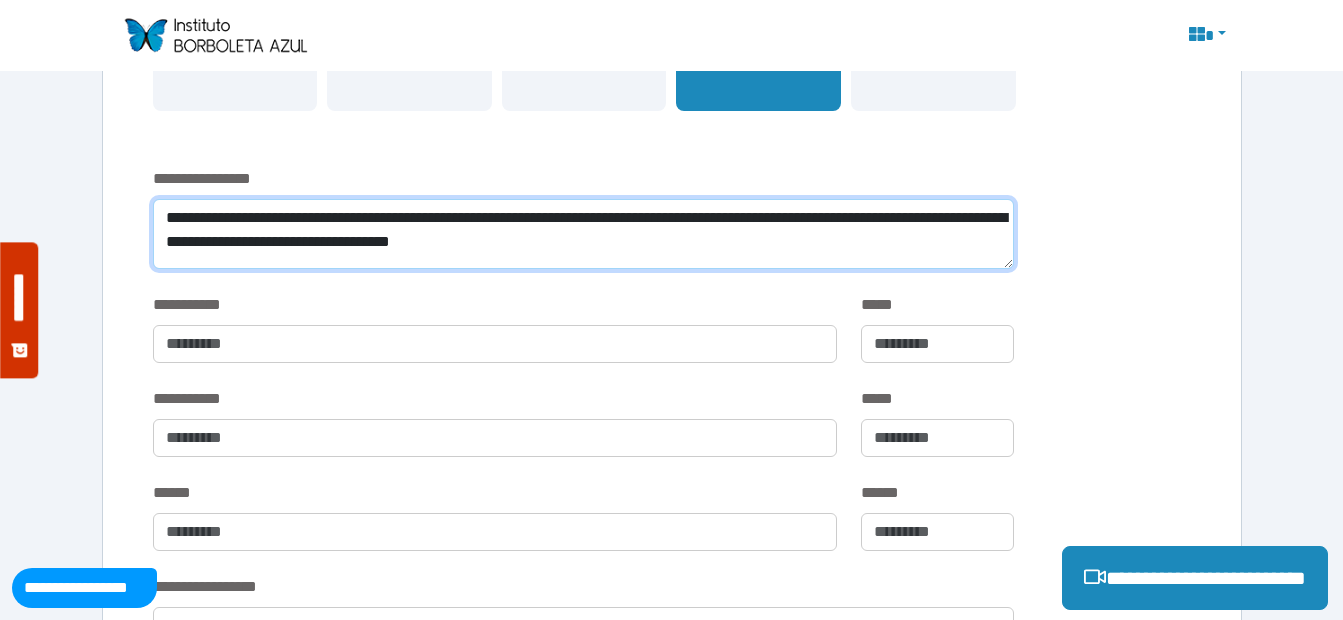 drag, startPoint x: 167, startPoint y: 219, endPoint x: 803, endPoint y: 248, distance: 636.6608 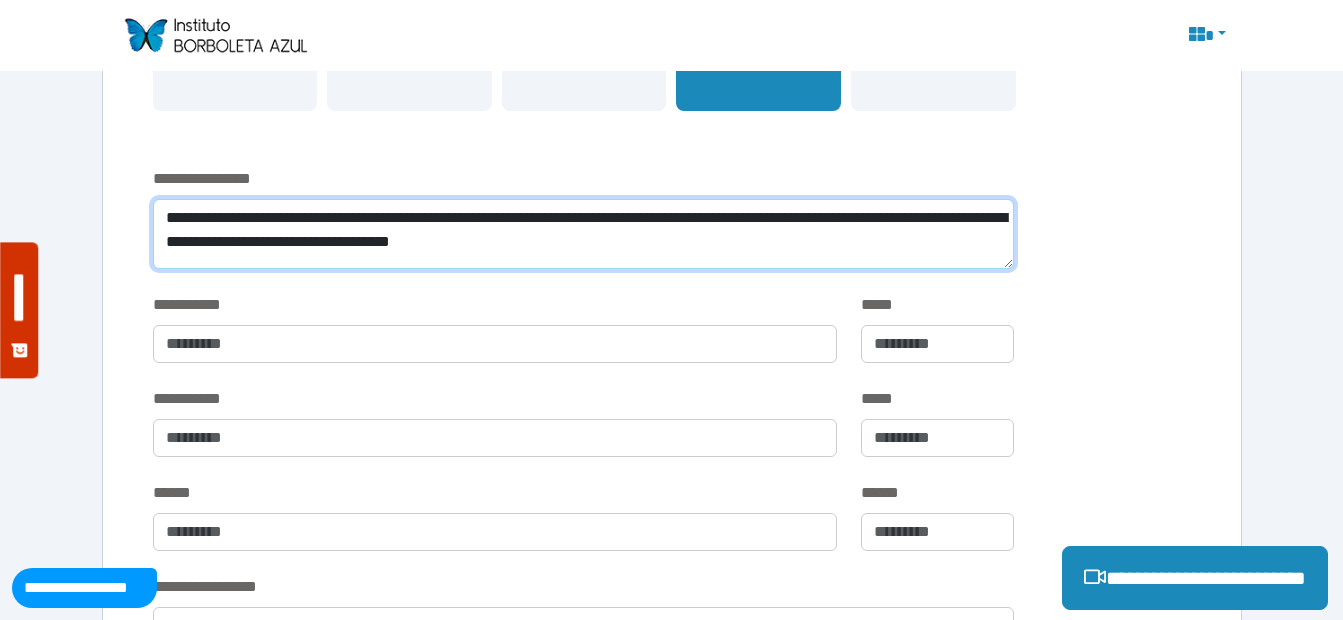 click on "**********" at bounding box center (583, 234) 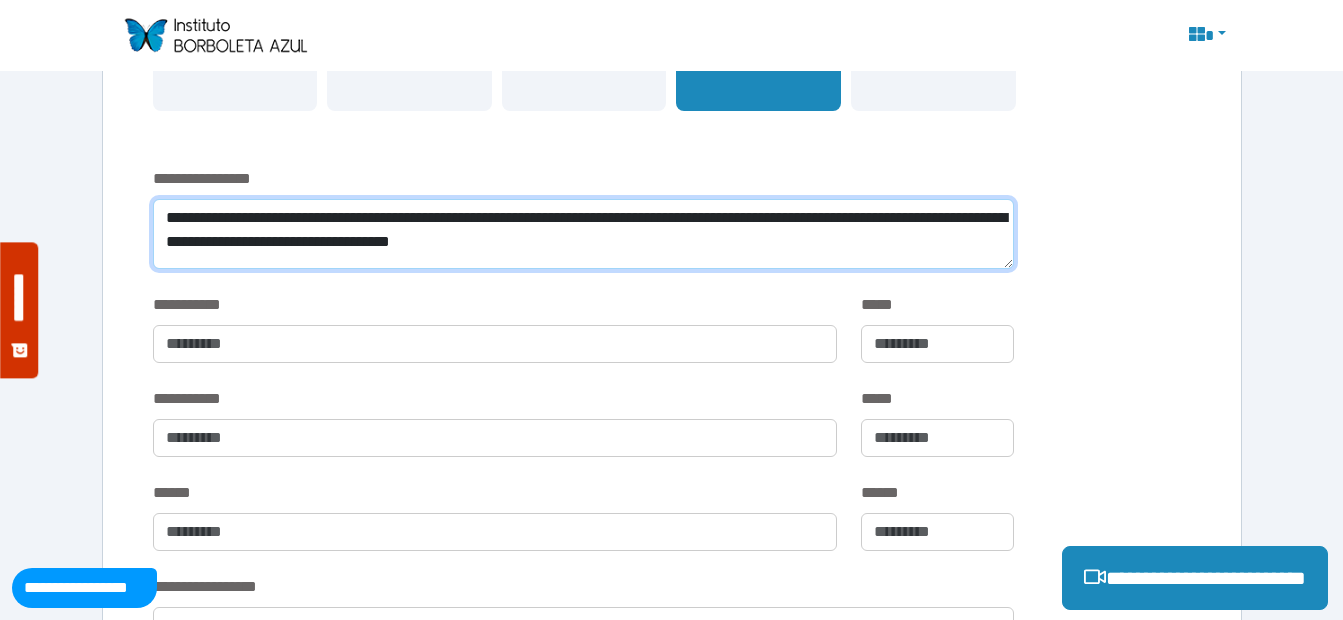 type on "**********" 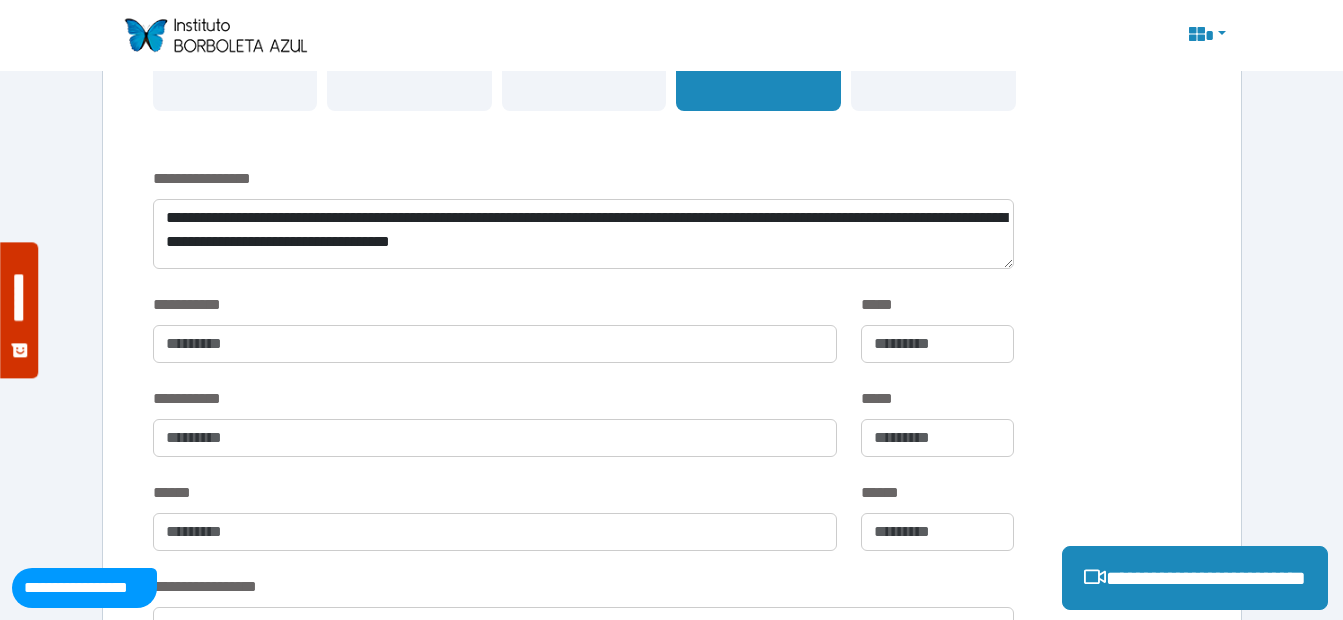 click on "**********" at bounding box center (672, 230) 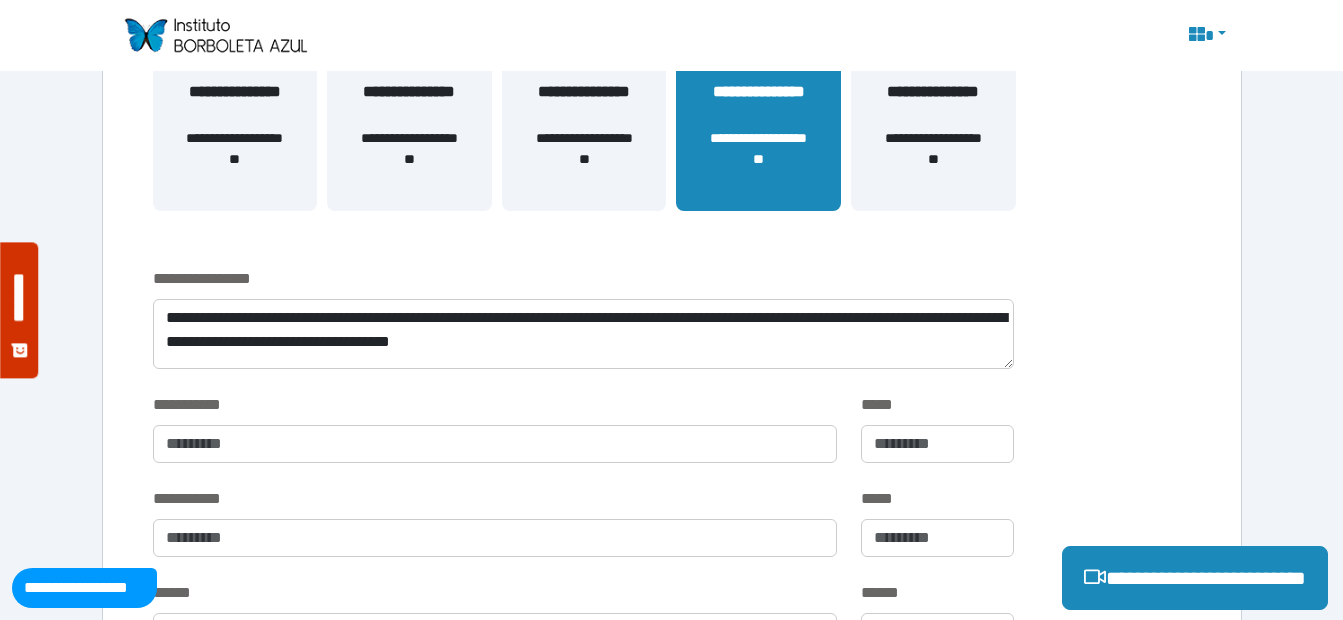 scroll, scrollTop: 200, scrollLeft: 0, axis: vertical 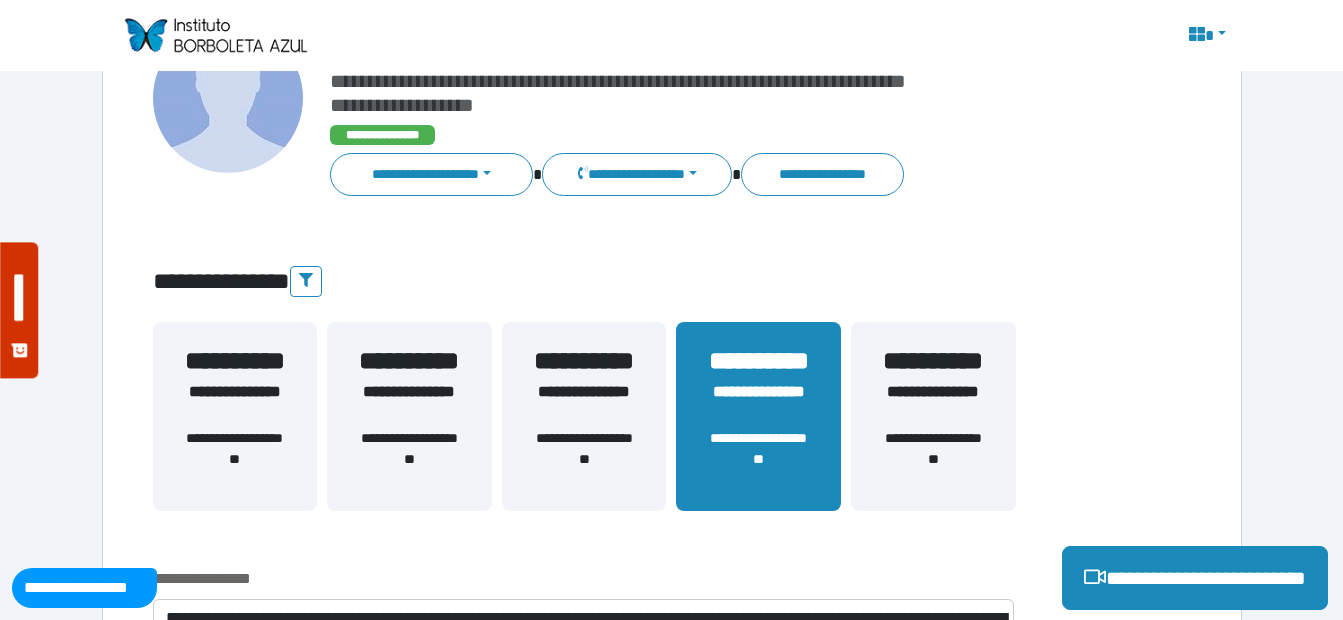 click on "**********" at bounding box center (584, 404) 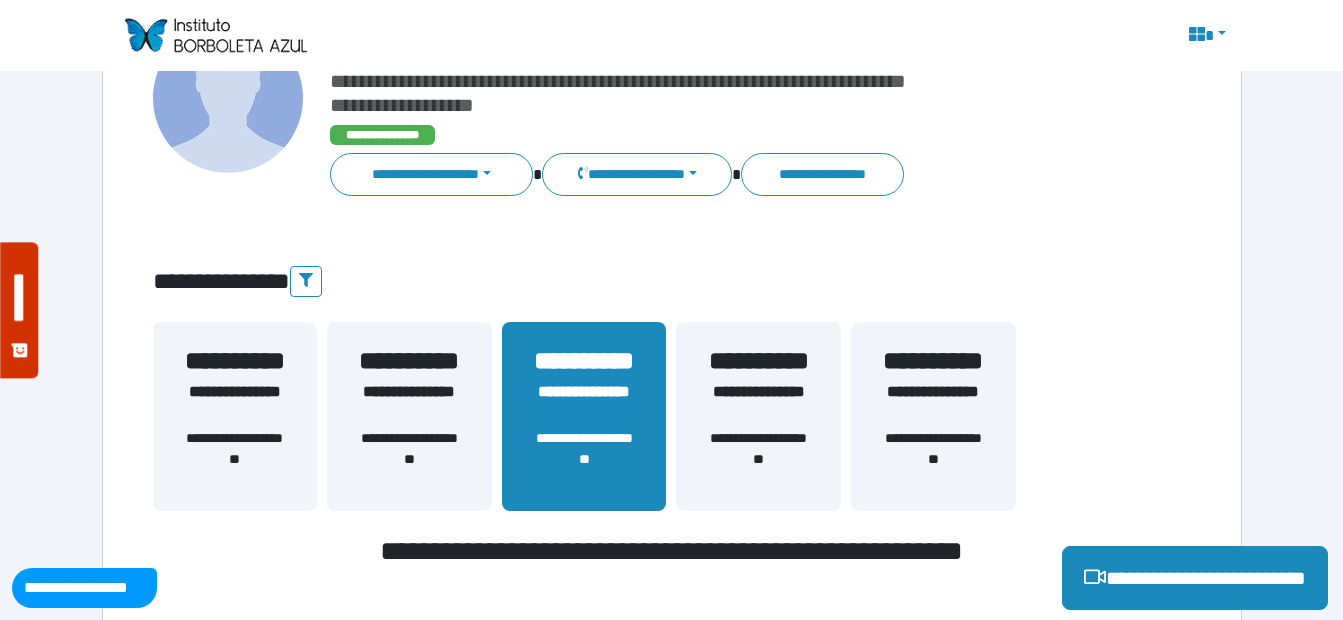 scroll, scrollTop: 378, scrollLeft: 0, axis: vertical 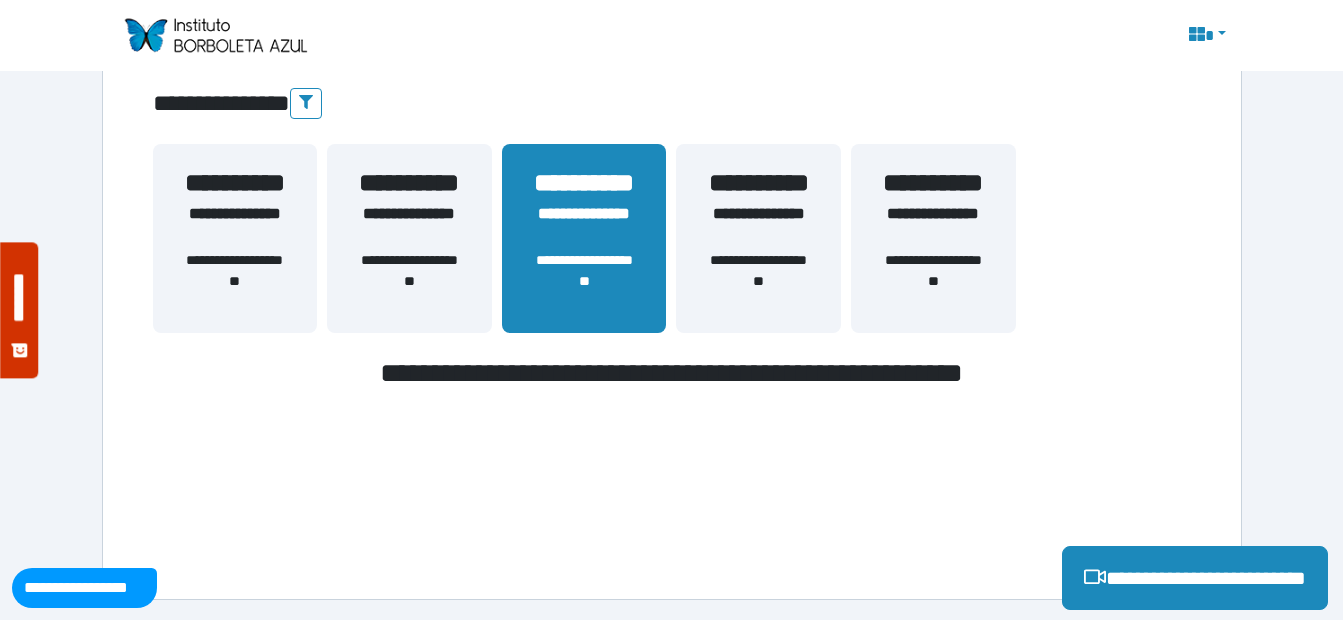 click on "**********" at bounding box center (584, 281) 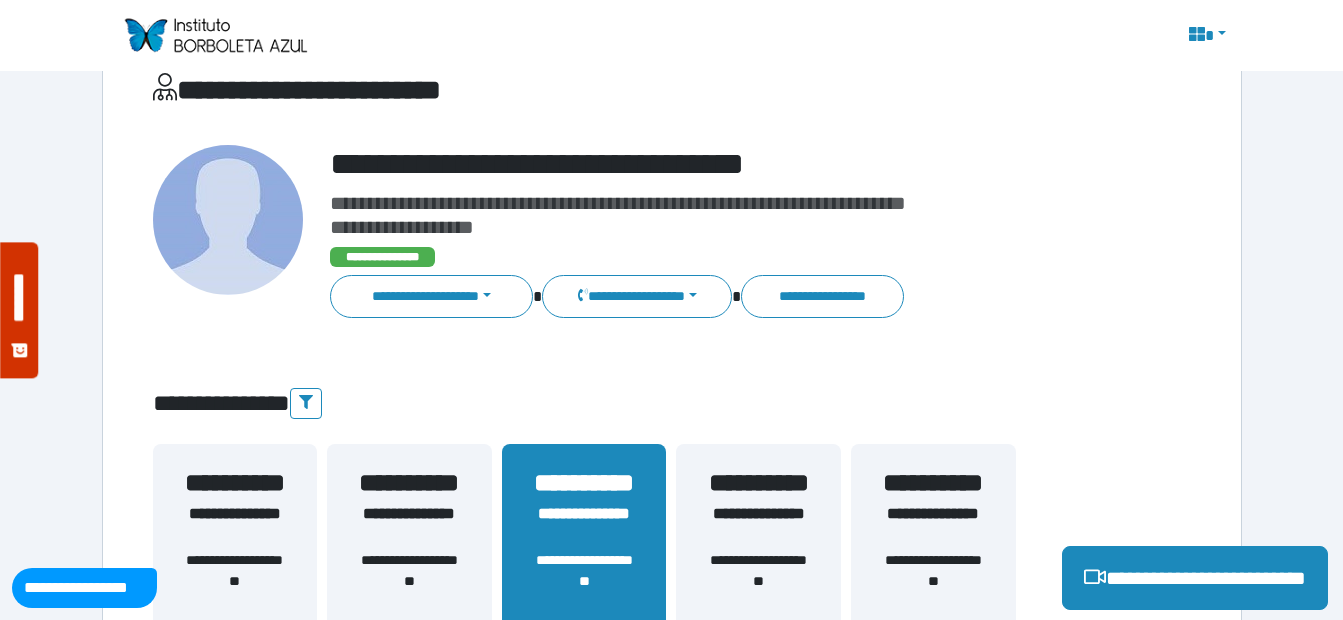 scroll, scrollTop: 378, scrollLeft: 0, axis: vertical 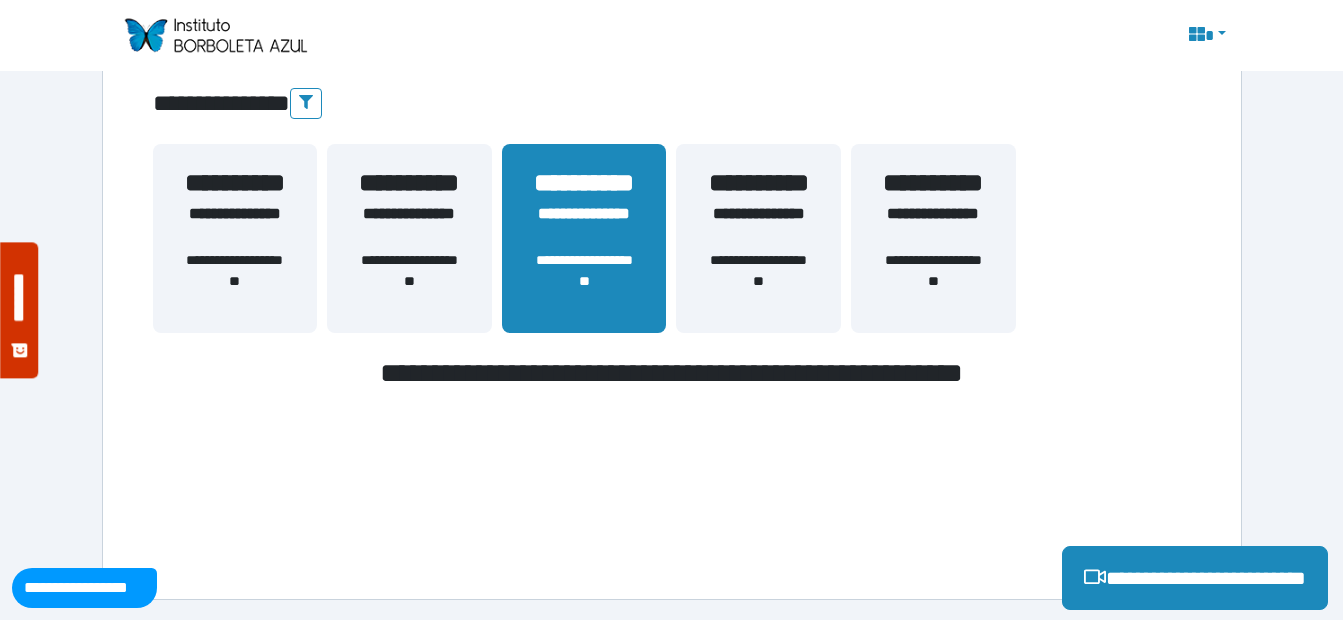 click on "**********" at bounding box center (758, 281) 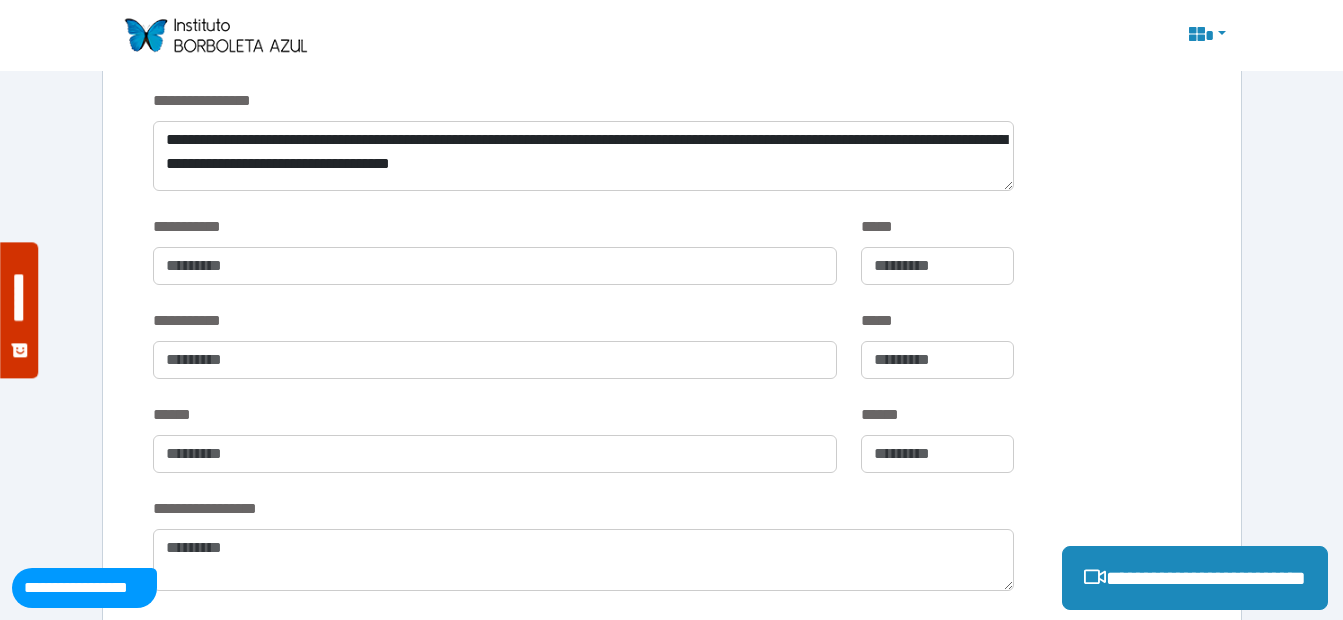 scroll, scrollTop: 0, scrollLeft: 0, axis: both 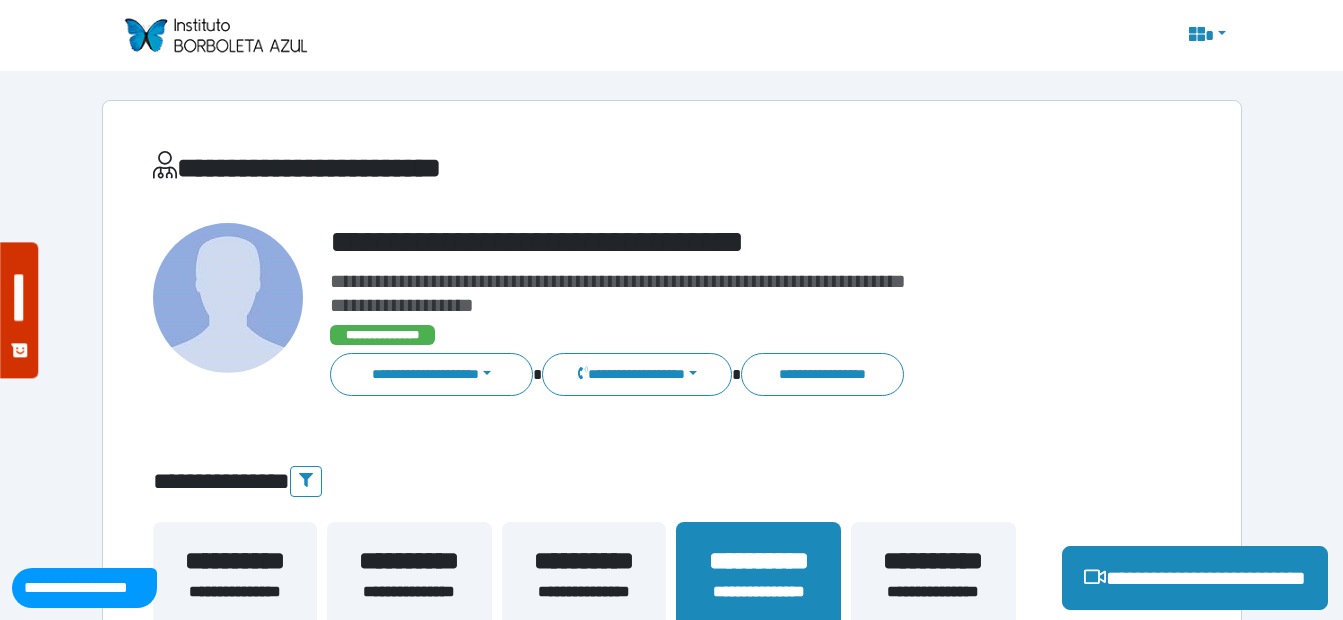 drag, startPoint x: 199, startPoint y: 22, endPoint x: 257, endPoint y: 67, distance: 73.409805 